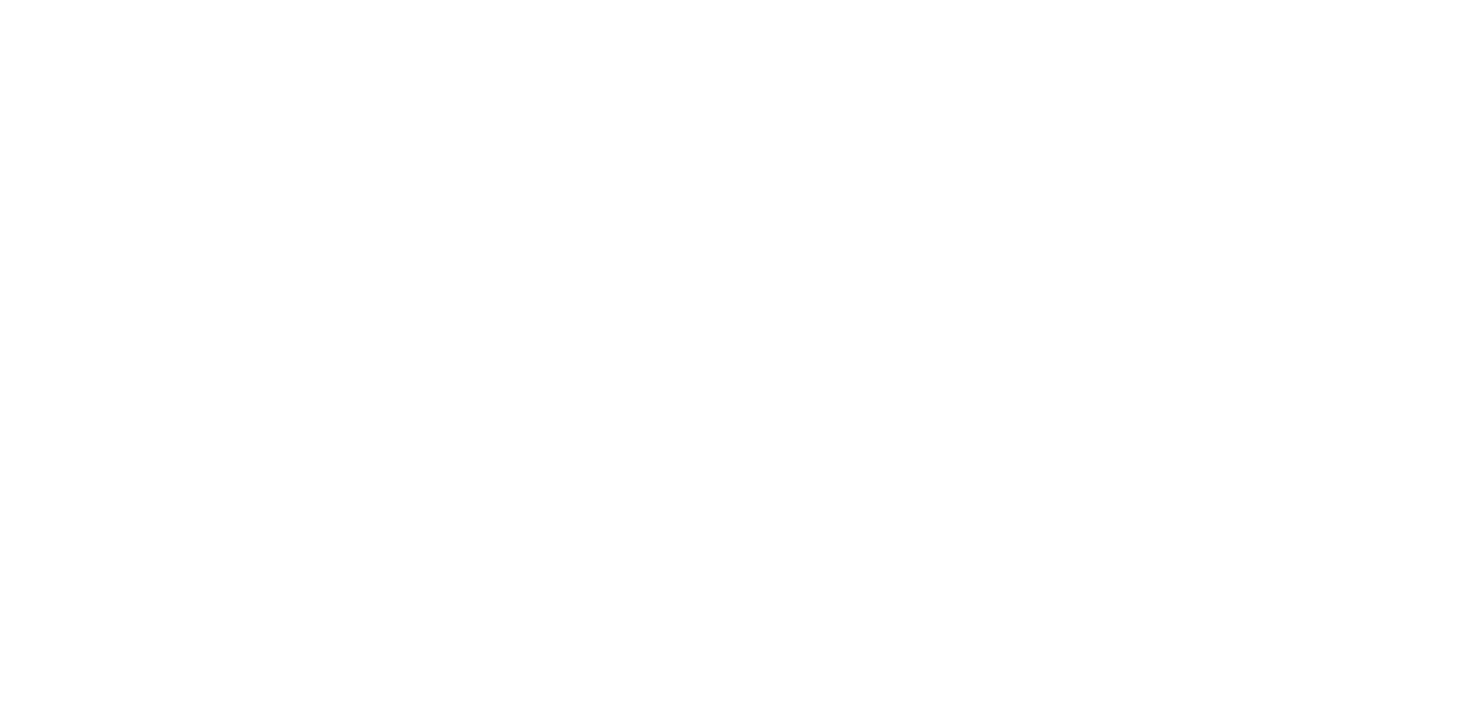scroll, scrollTop: 0, scrollLeft: 0, axis: both 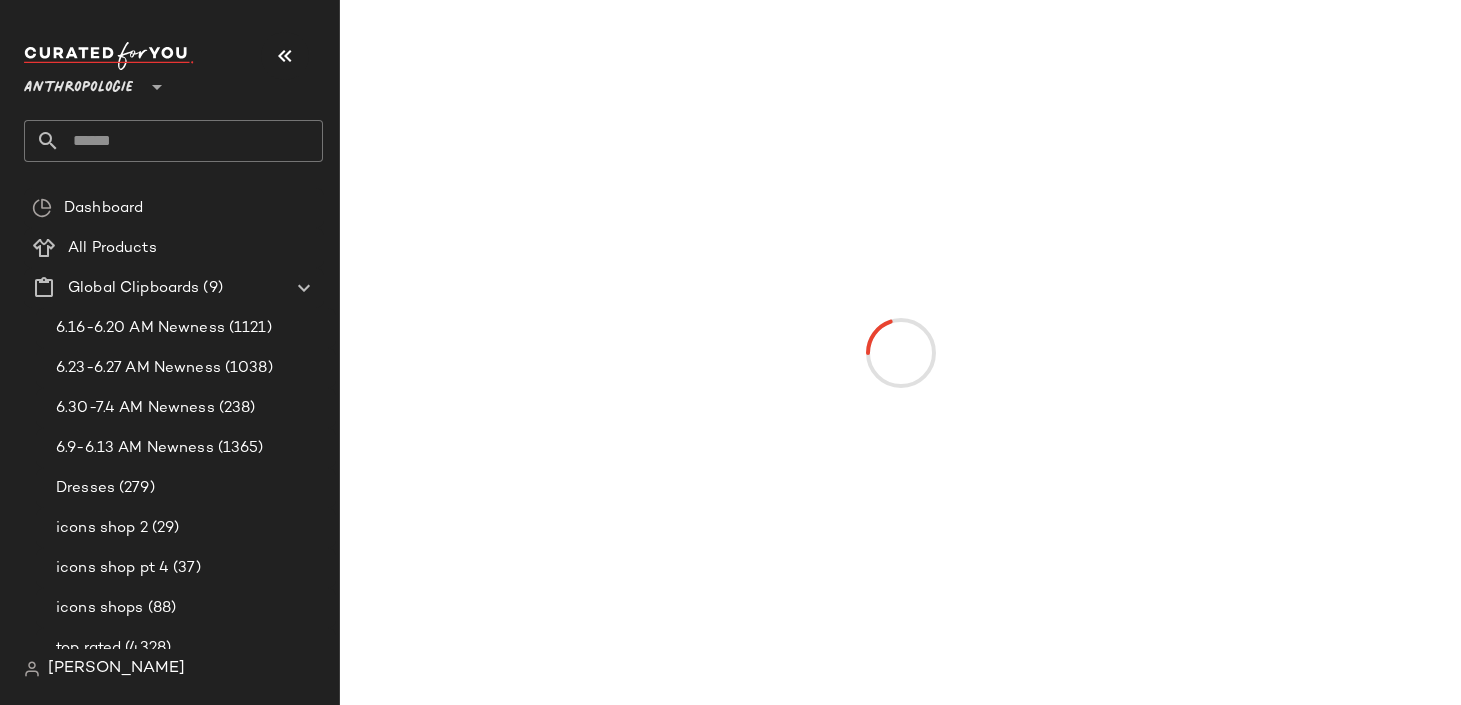 click on "Anthropologie **" 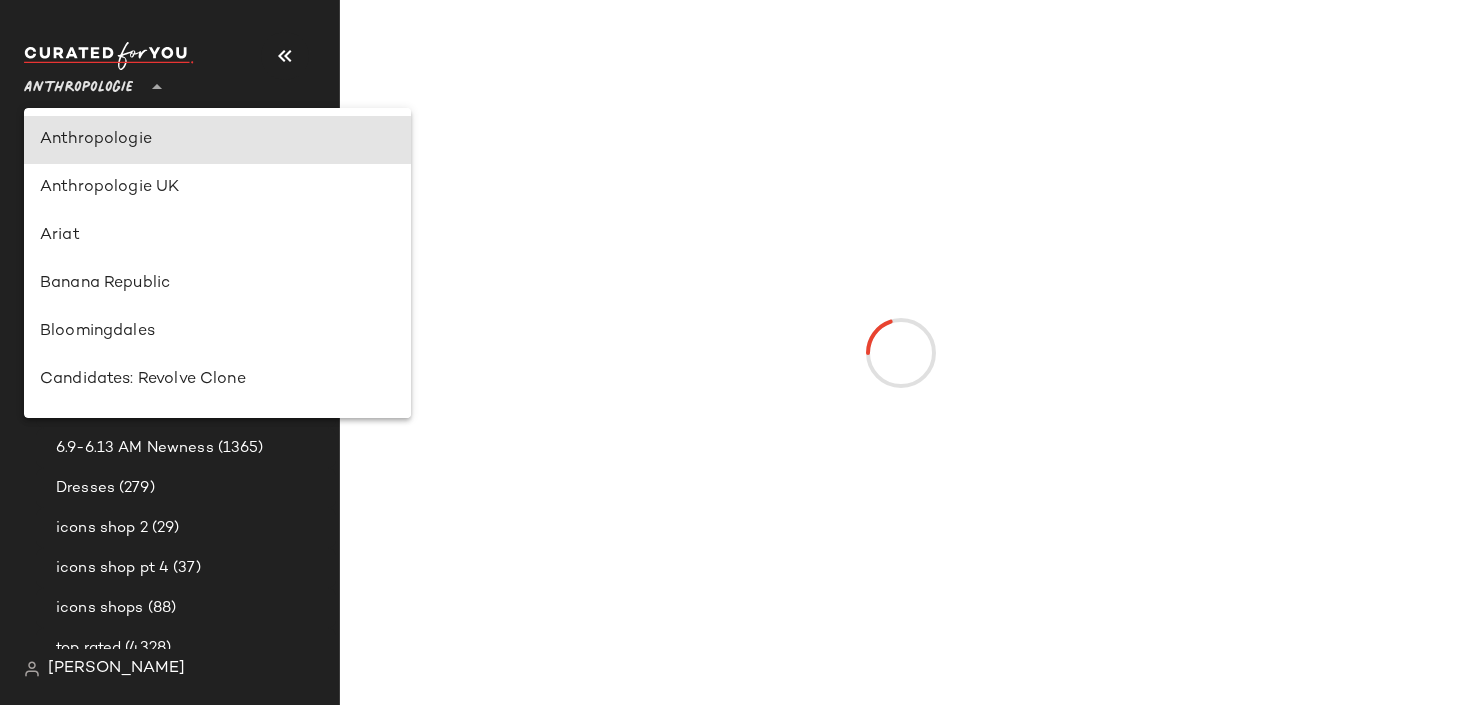 scroll, scrollTop: 1338, scrollLeft: 0, axis: vertical 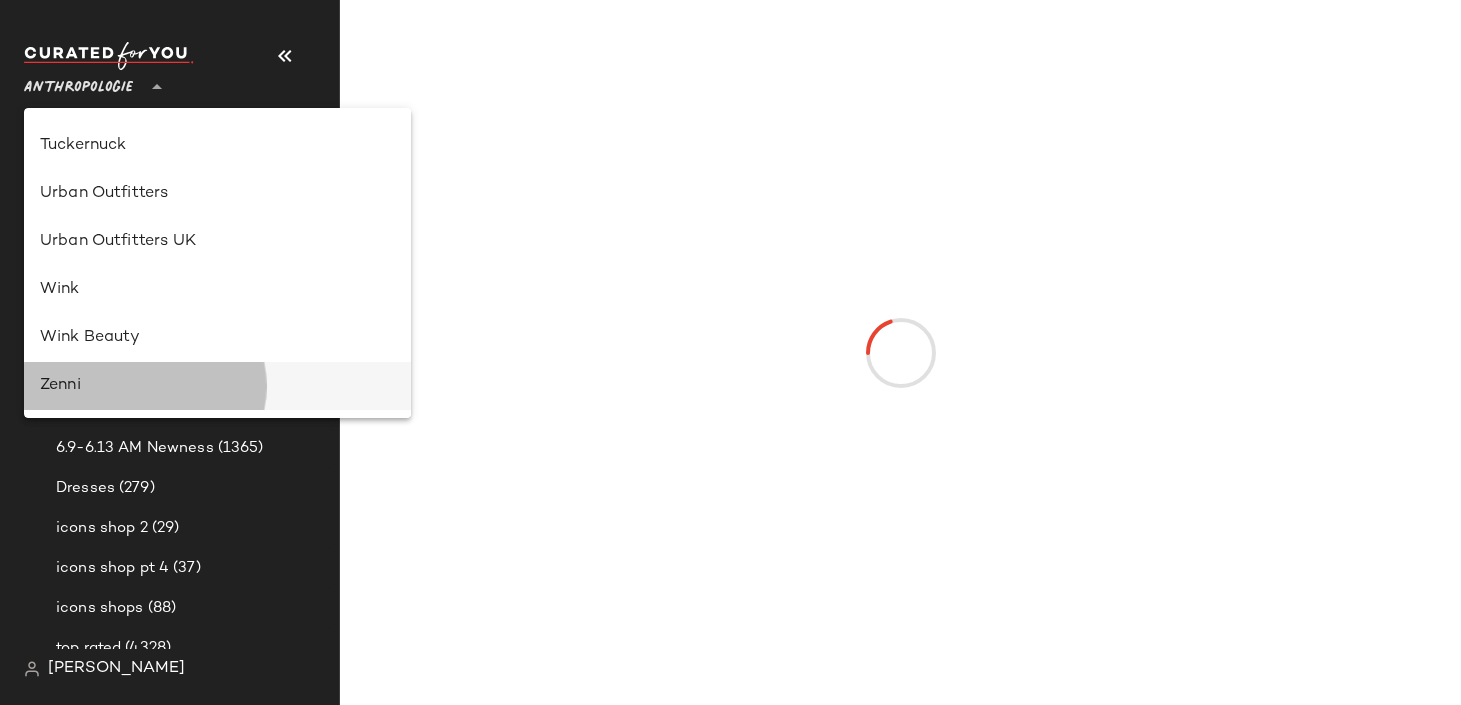 click on "Zenni" at bounding box center [217, 386] 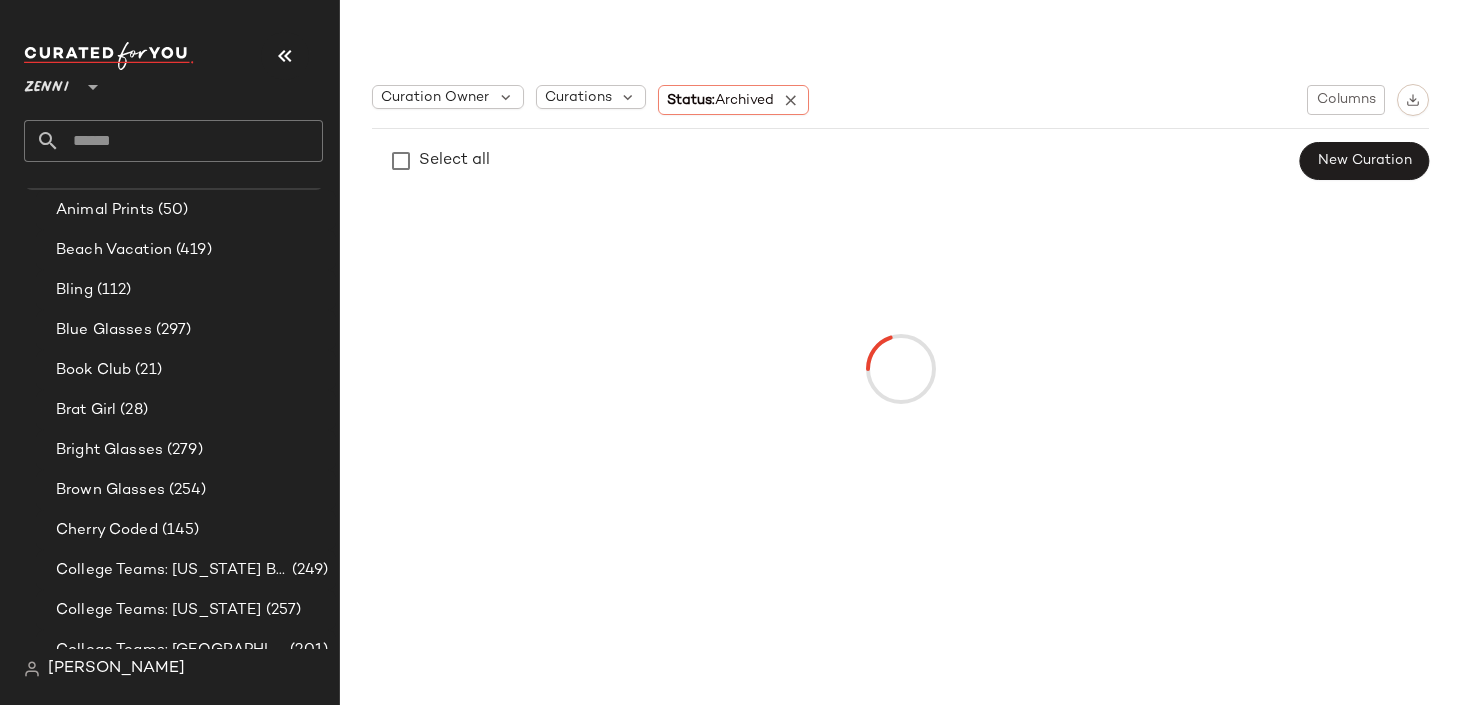 scroll, scrollTop: 921, scrollLeft: 0, axis: vertical 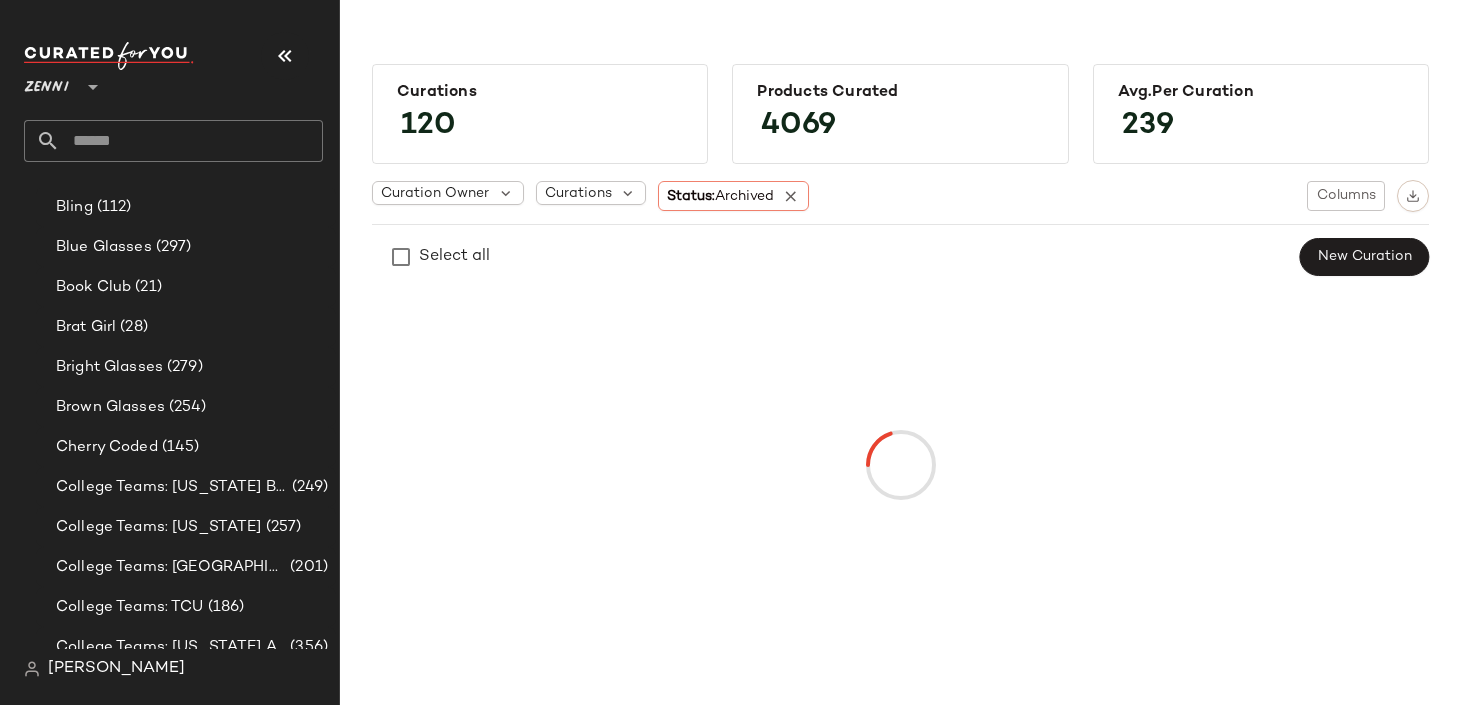 click 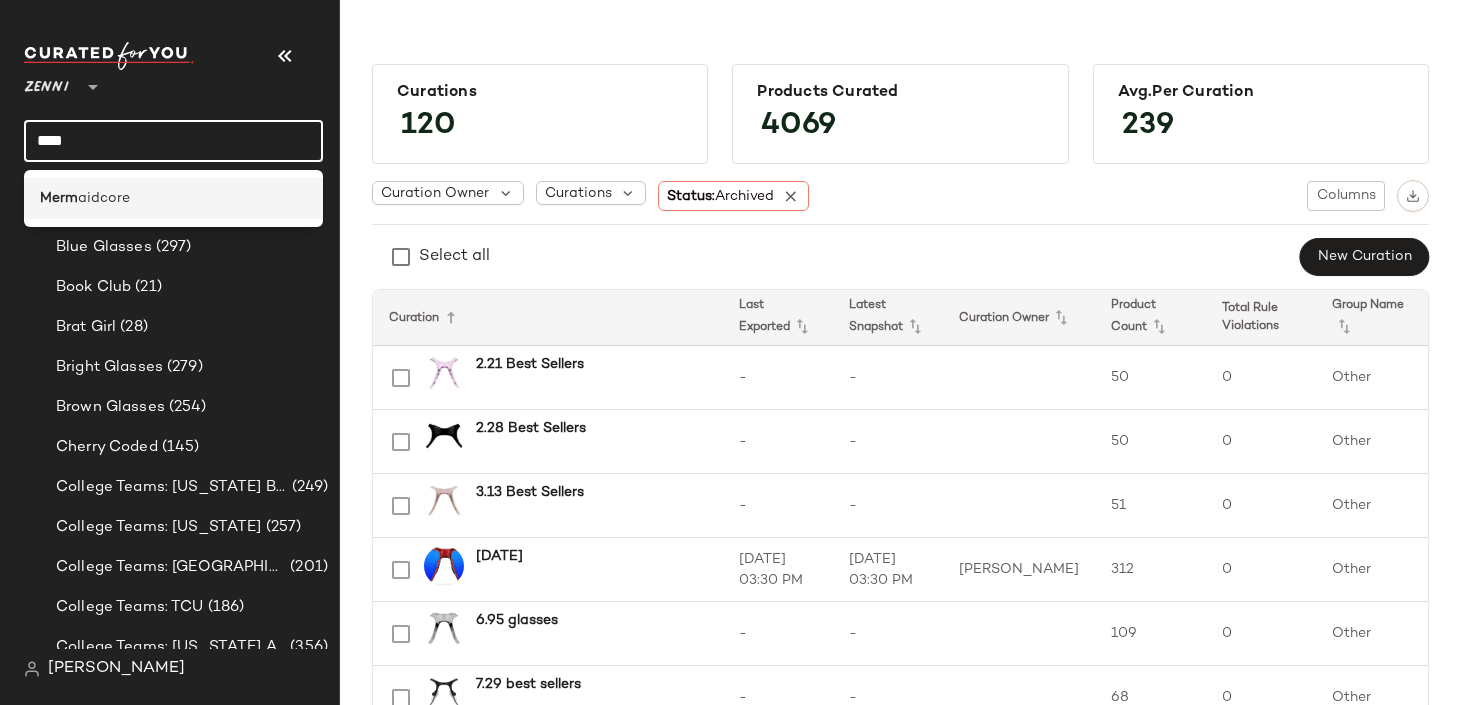 type on "****" 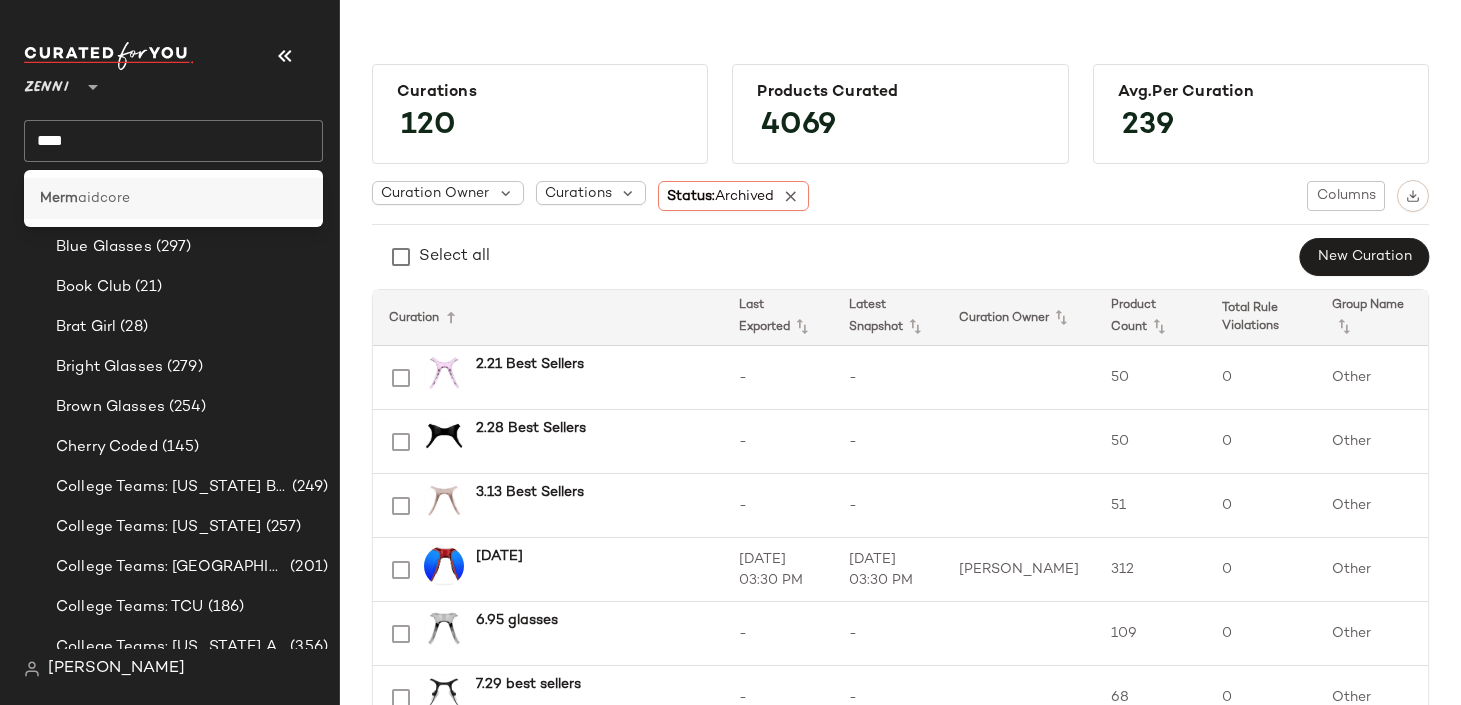 click on "Merm aidcore" 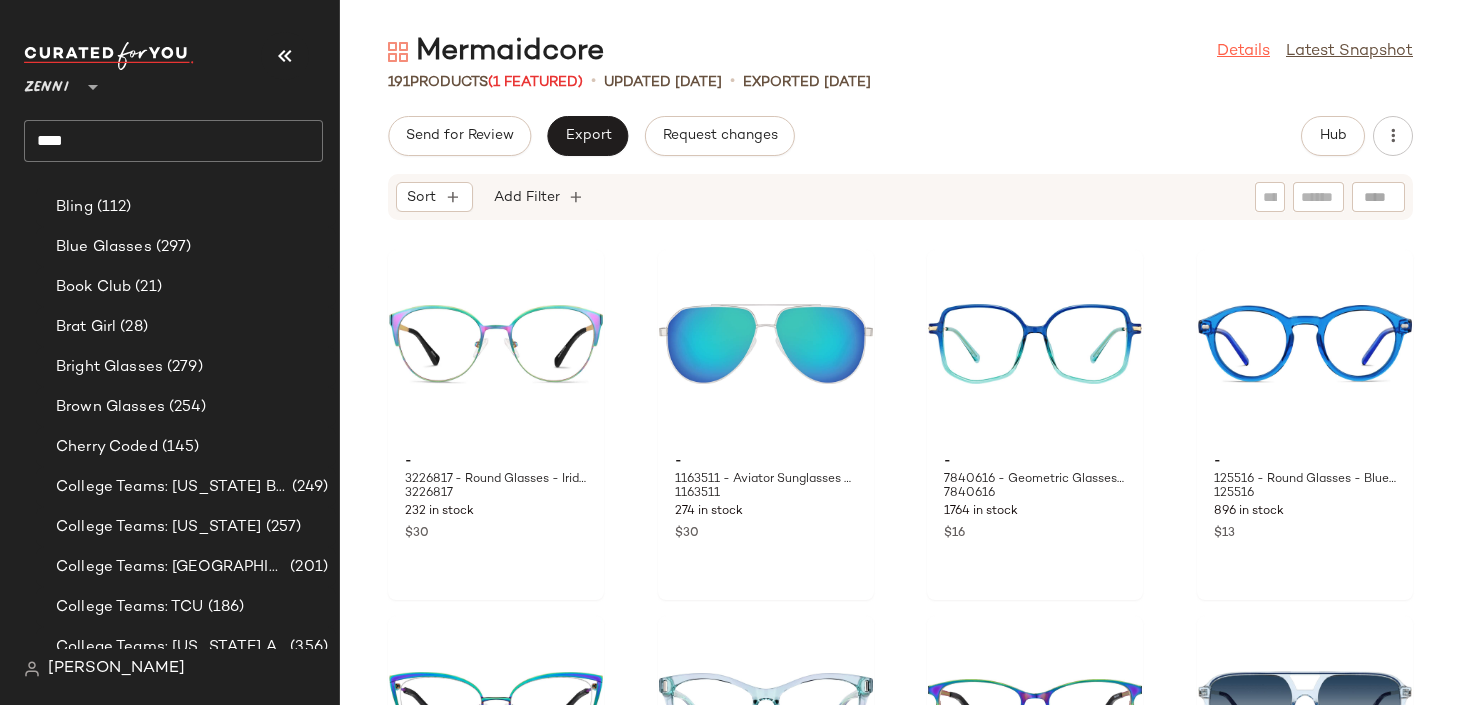 click on "Details" at bounding box center (1243, 52) 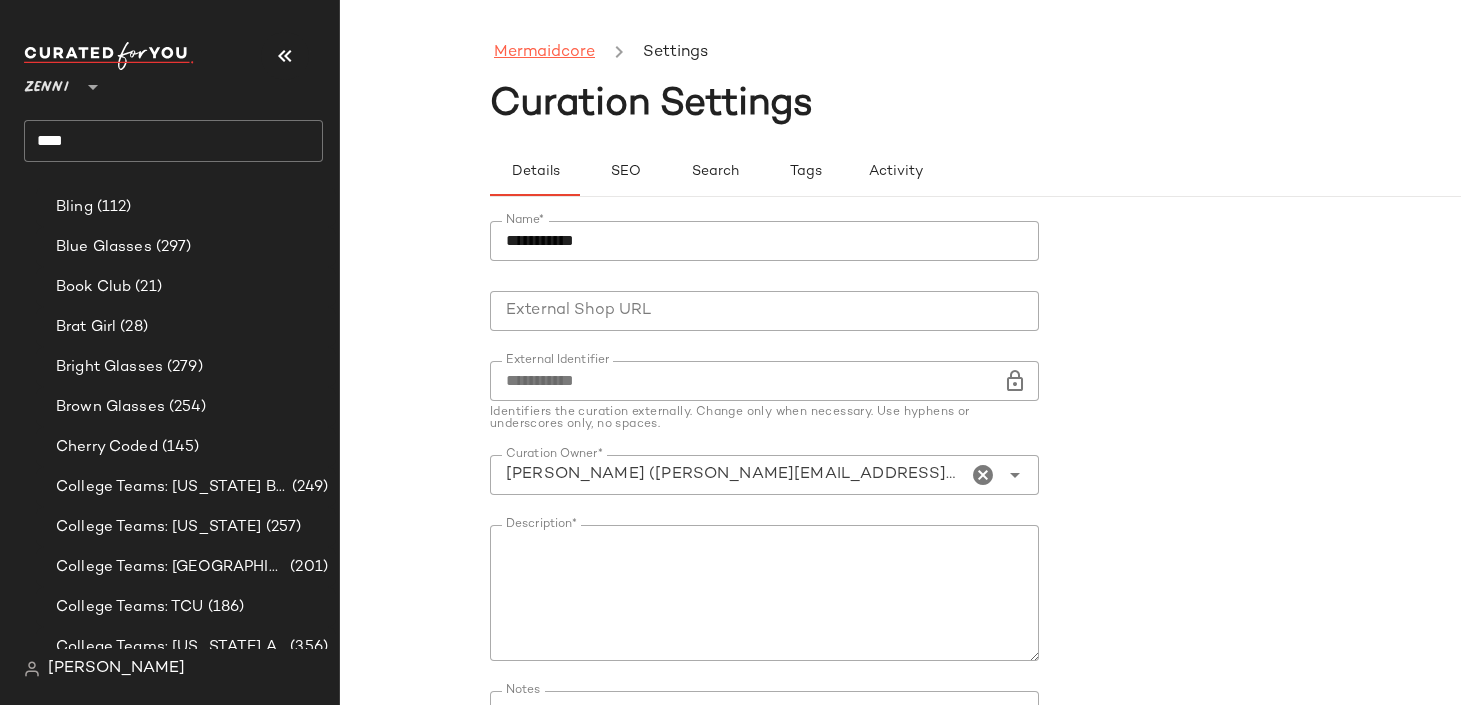 click on "Mermaidcore" at bounding box center (544, 53) 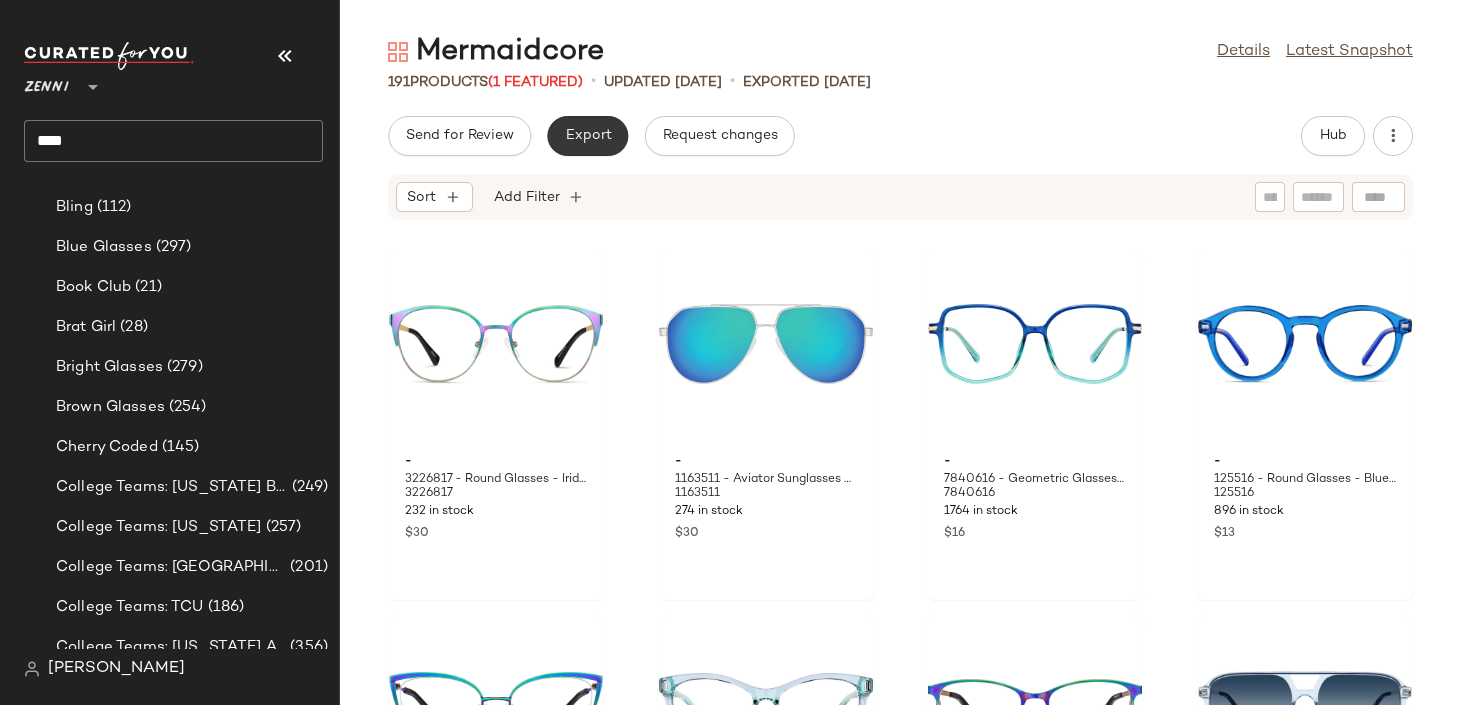 click on "Export" at bounding box center [587, 136] 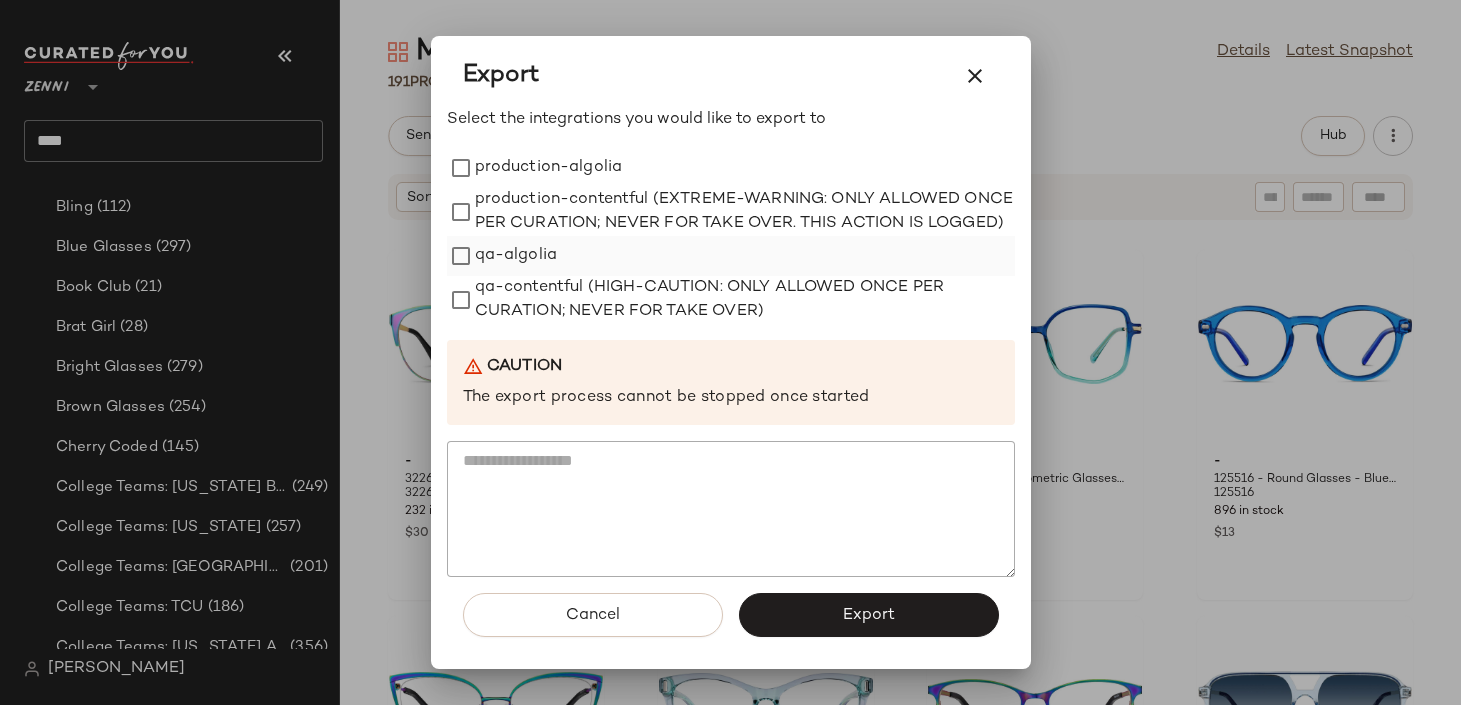 click on "qa-algolia" at bounding box center (516, 256) 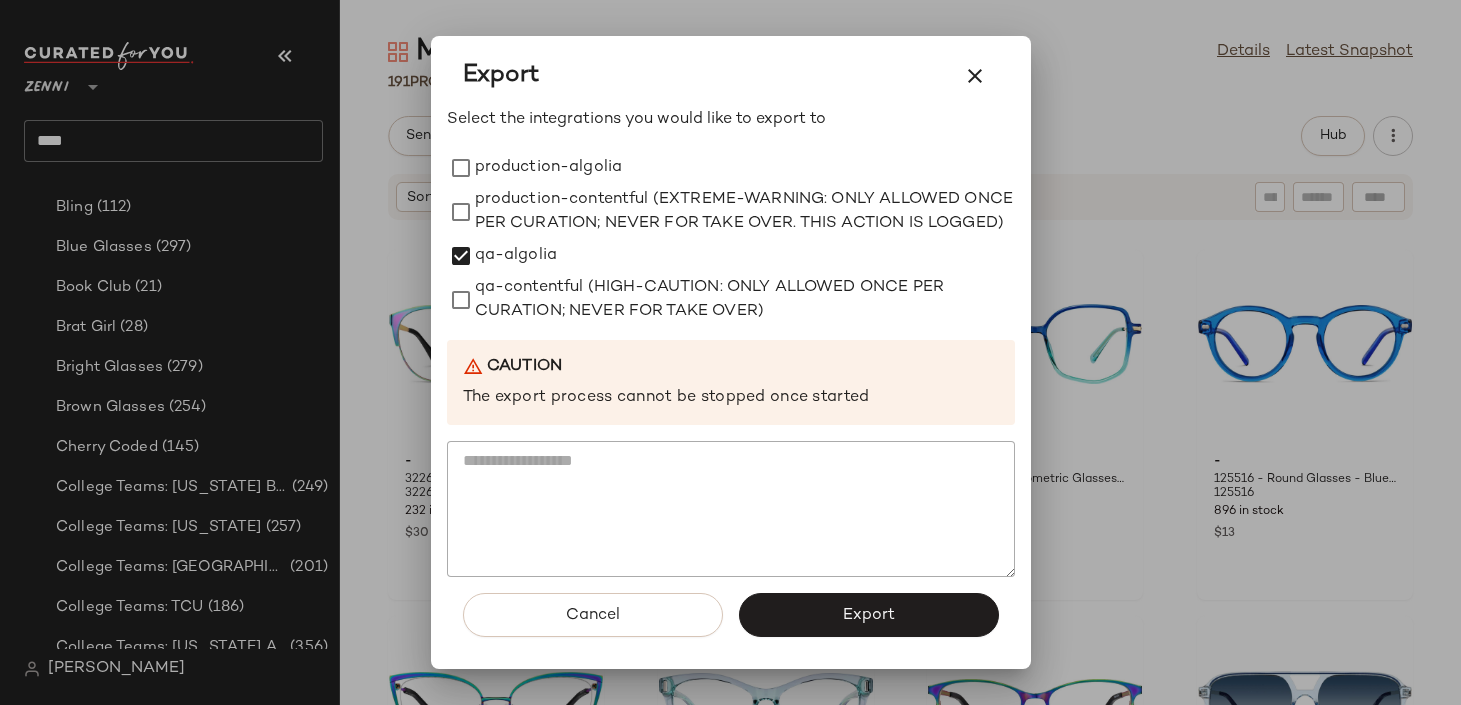 scroll, scrollTop: 0, scrollLeft: 0, axis: both 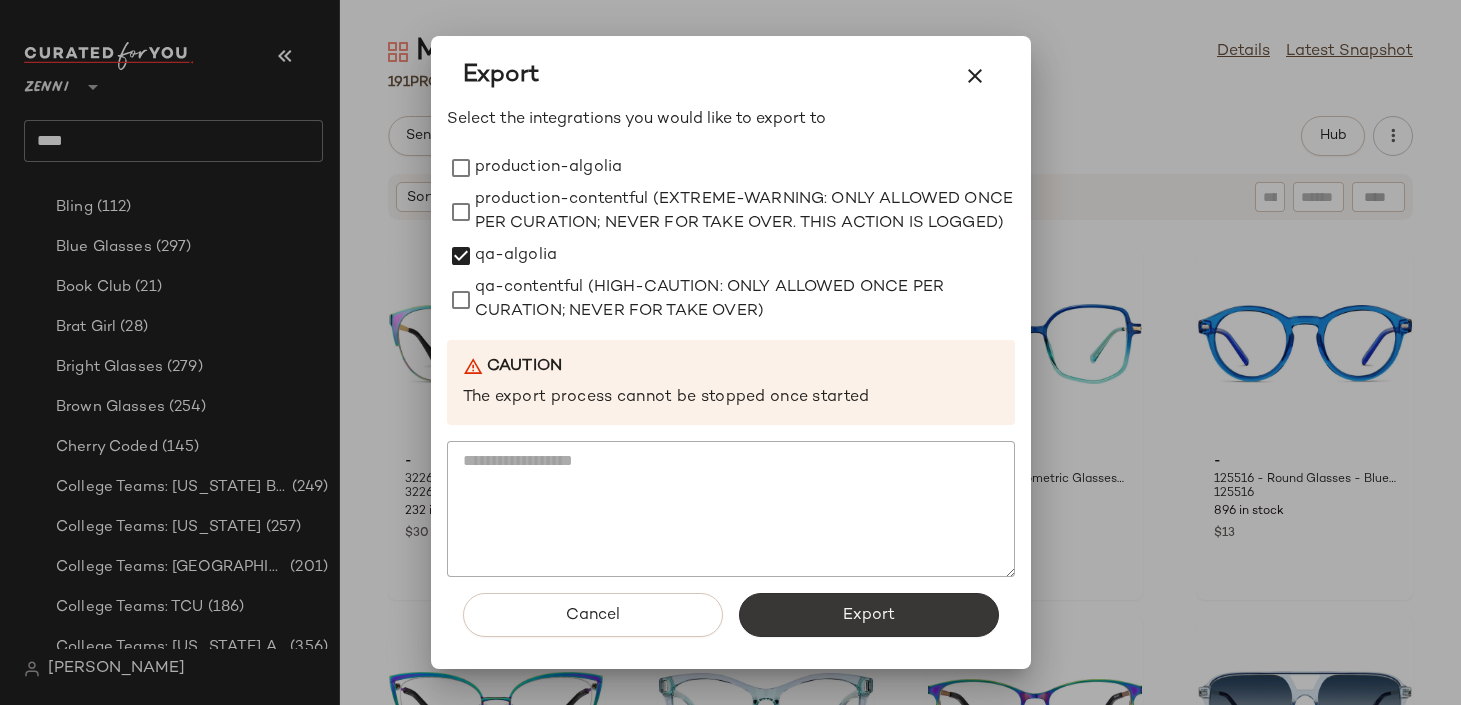 click on "Export" at bounding box center (869, 615) 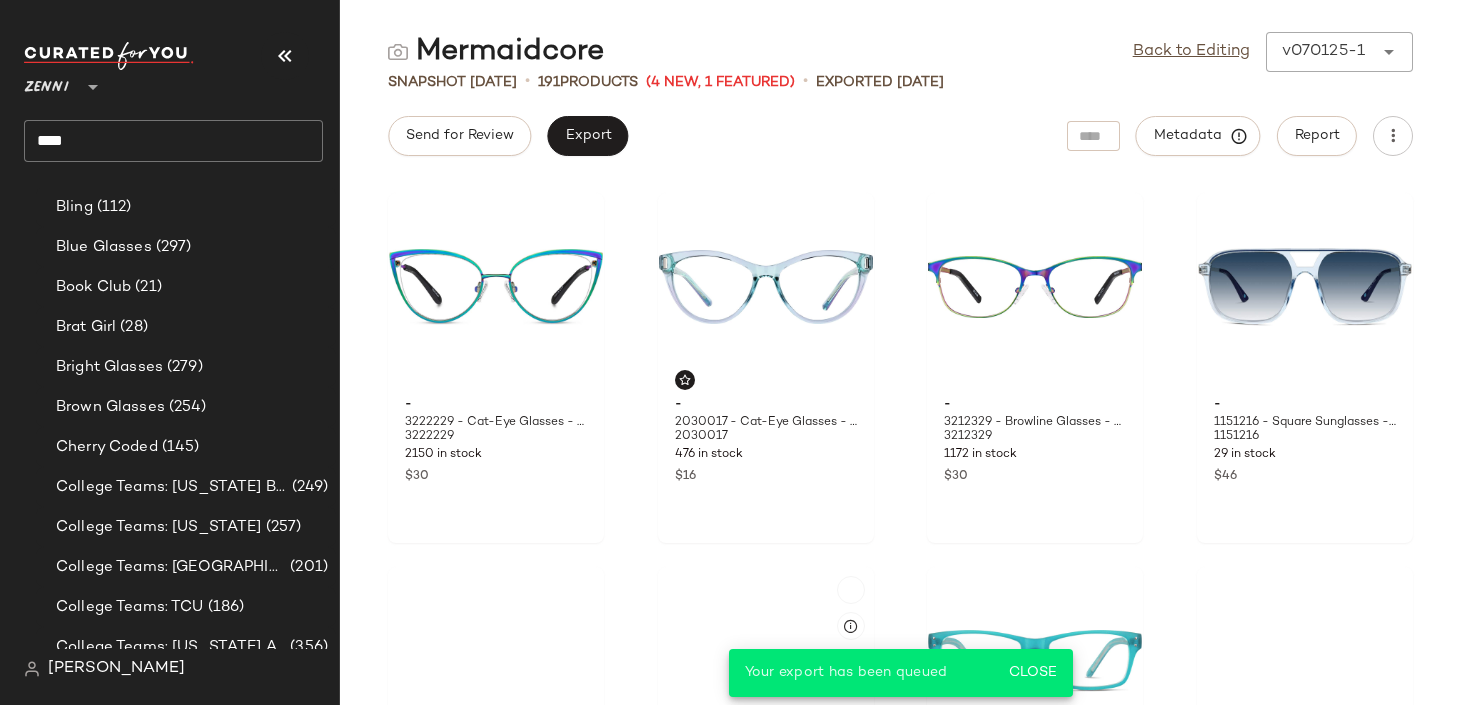 scroll, scrollTop: 486, scrollLeft: 0, axis: vertical 